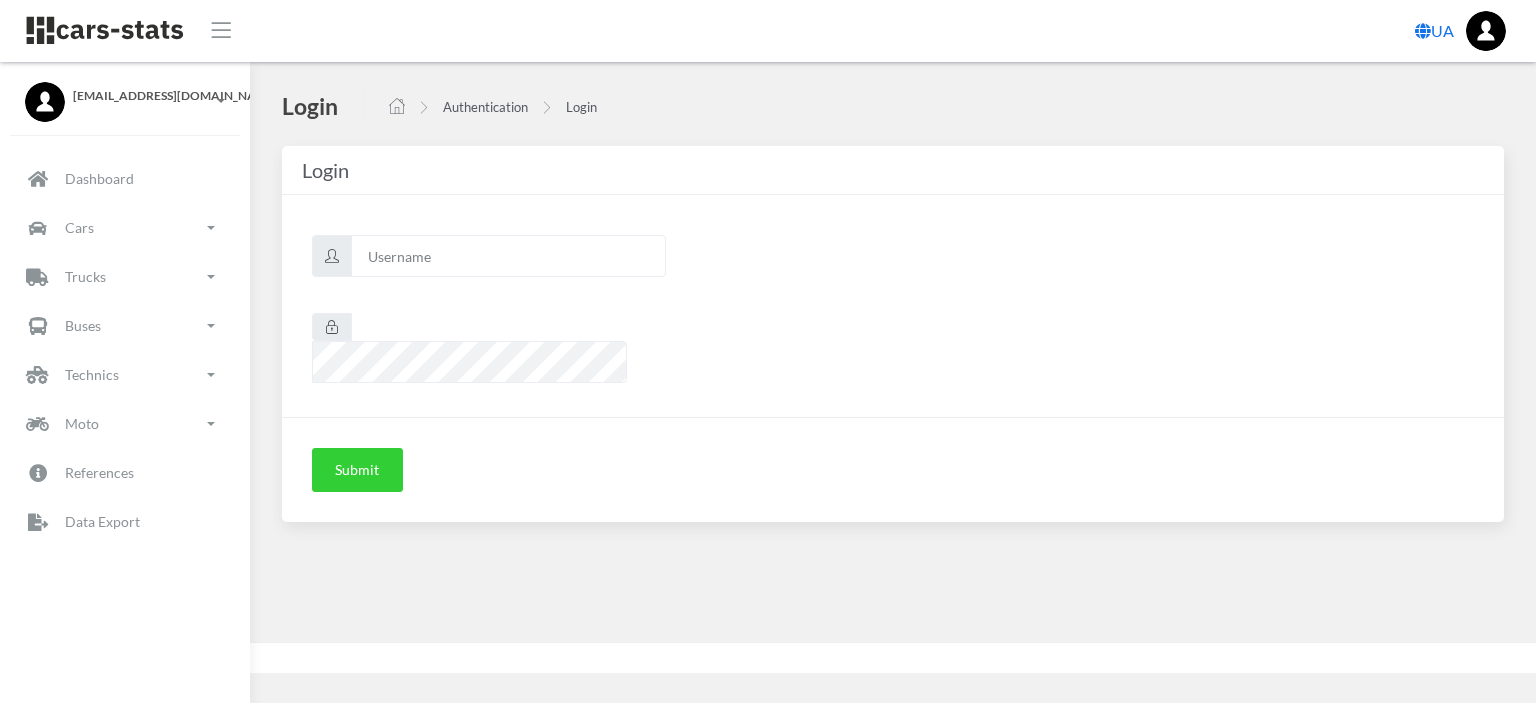 scroll, scrollTop: 0, scrollLeft: 0, axis: both 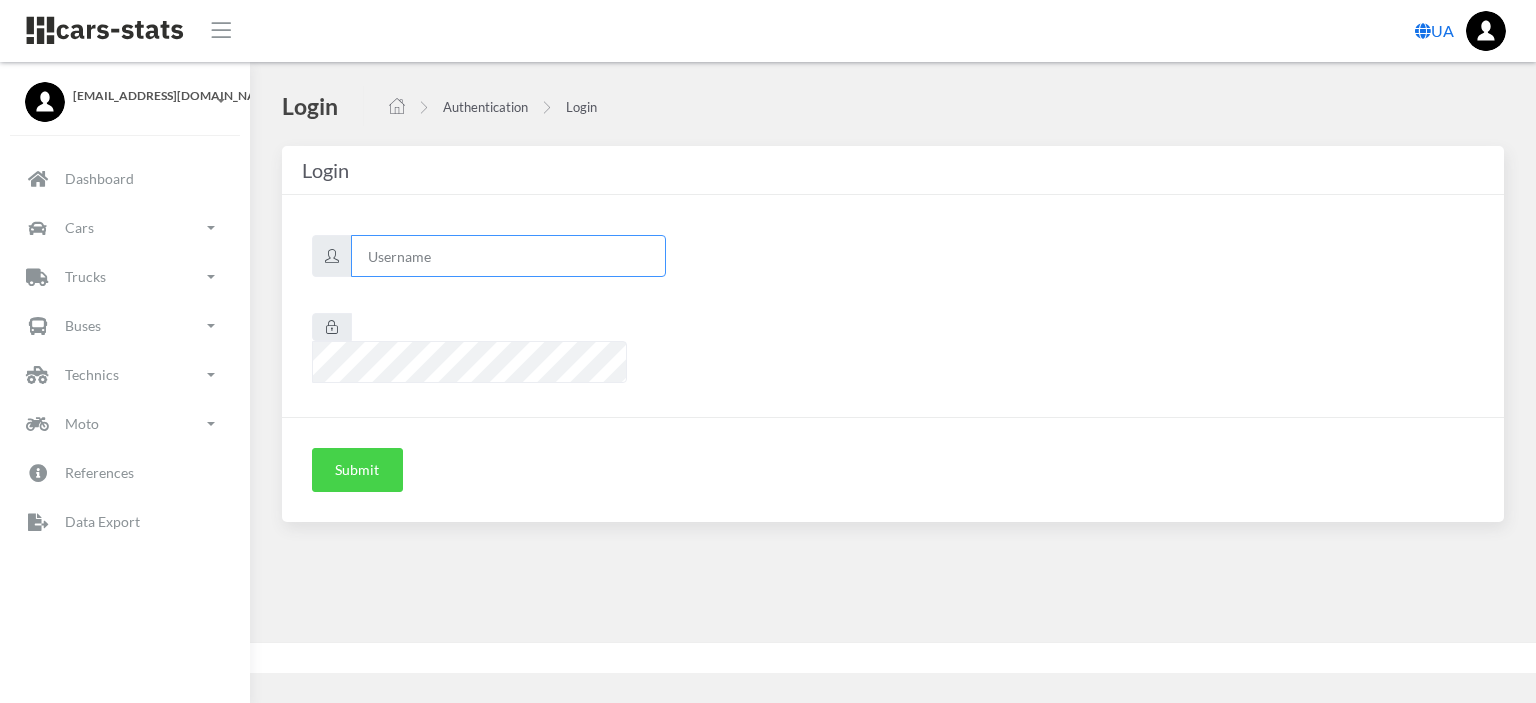 type on "nissan" 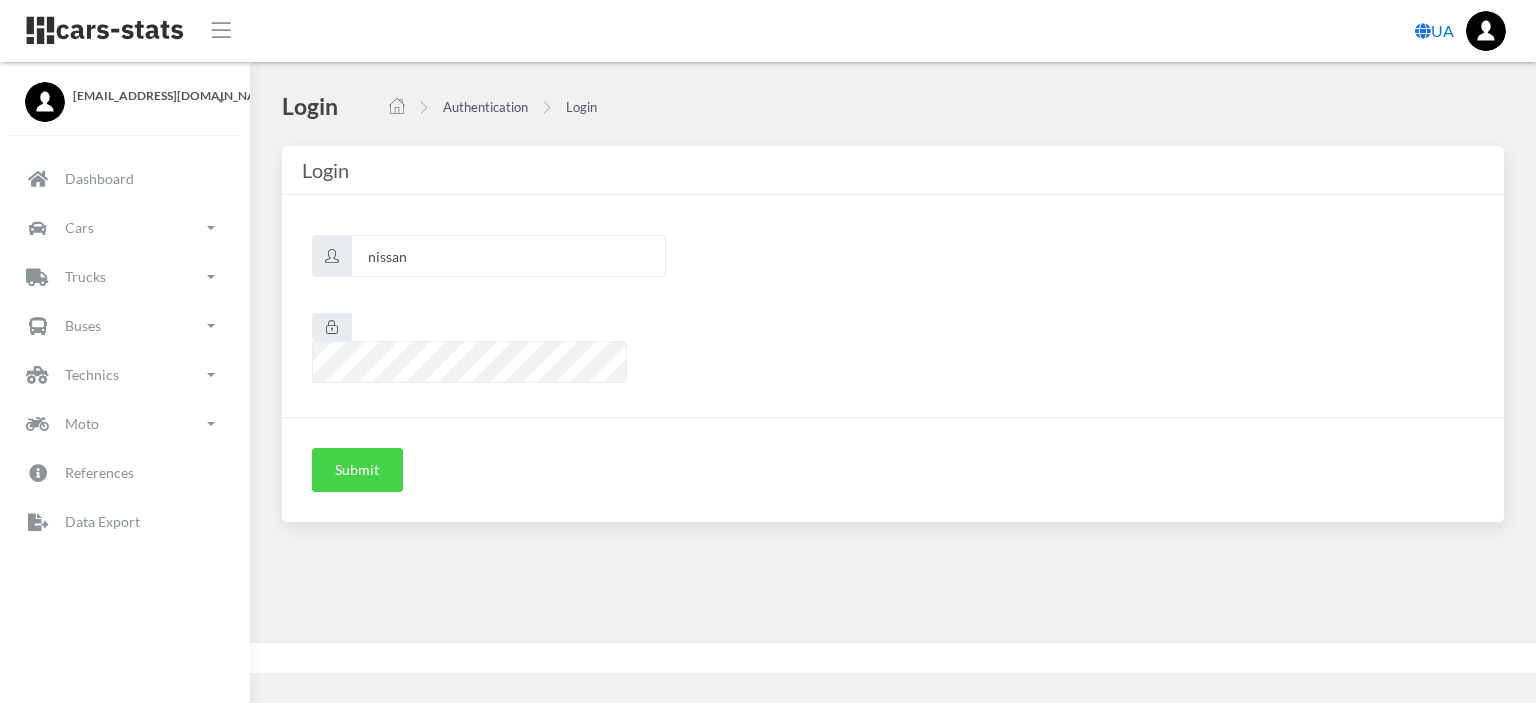 click on "Submit" at bounding box center (357, 470) 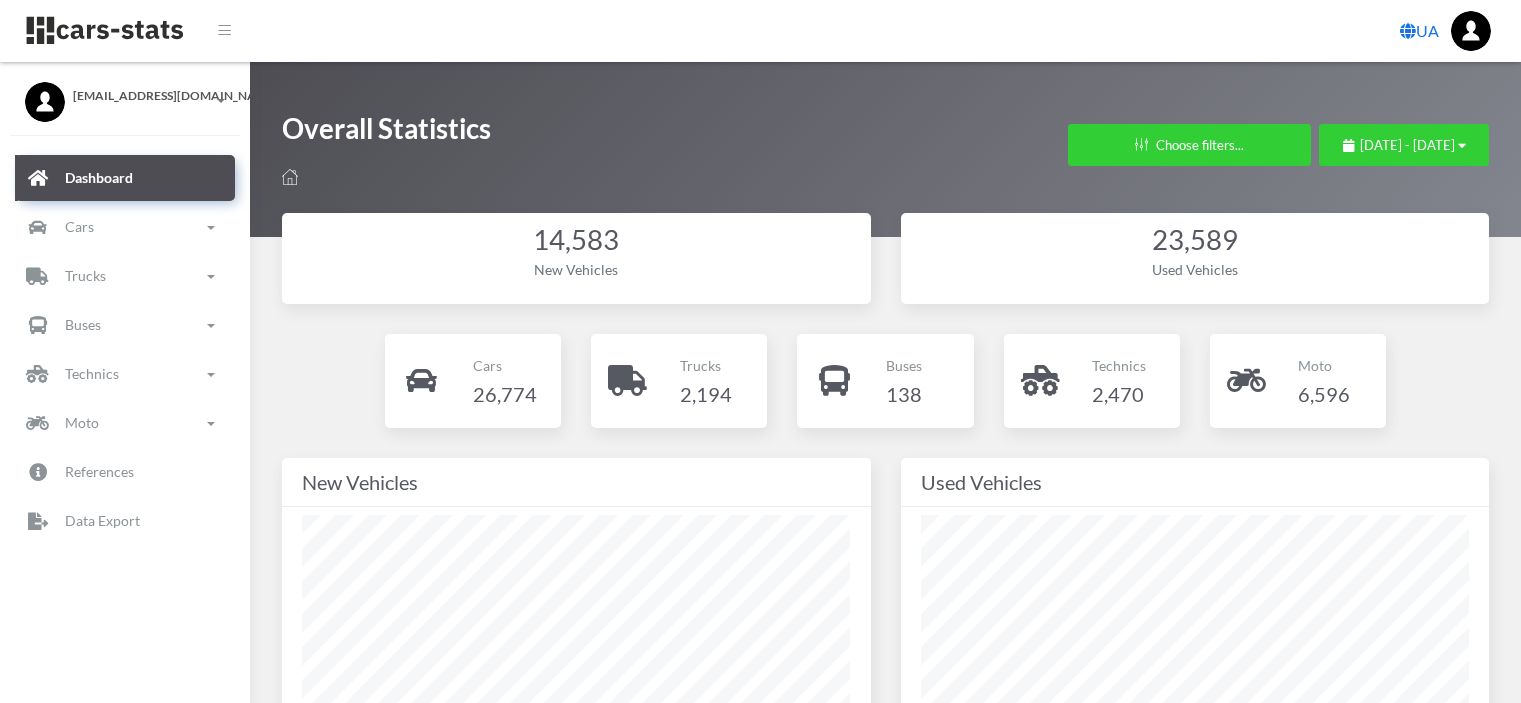 scroll, scrollTop: 0, scrollLeft: 0, axis: both 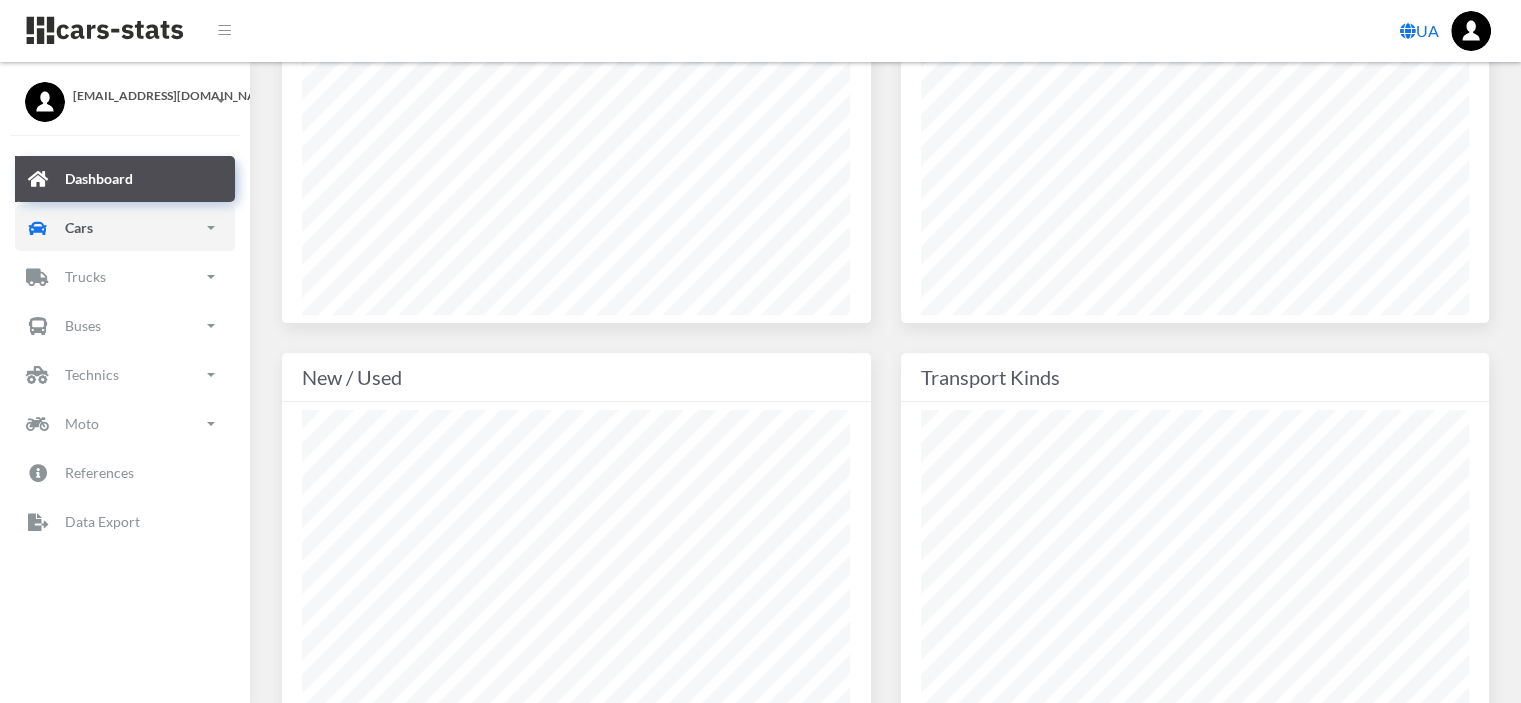 click on "Cars" at bounding box center [79, 227] 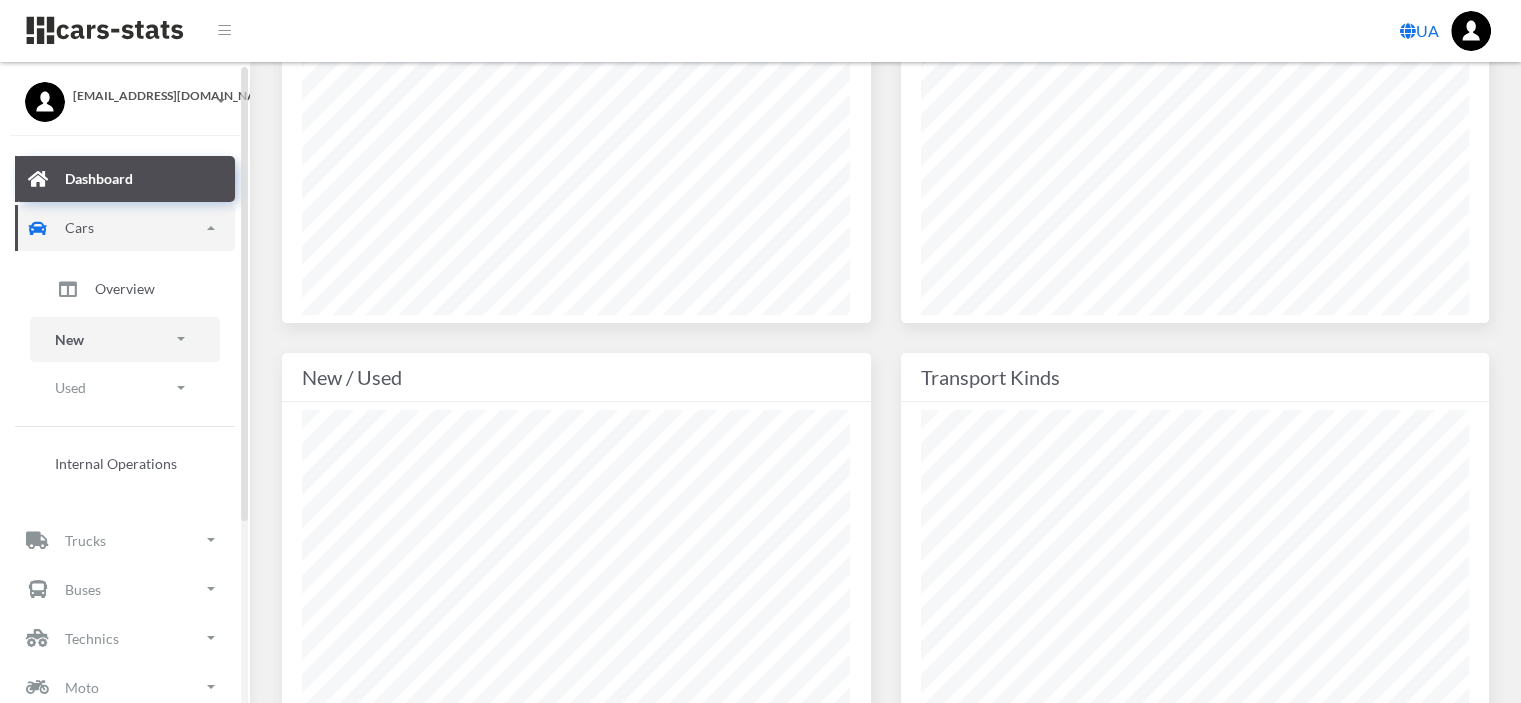 click on "New" at bounding box center (69, 339) 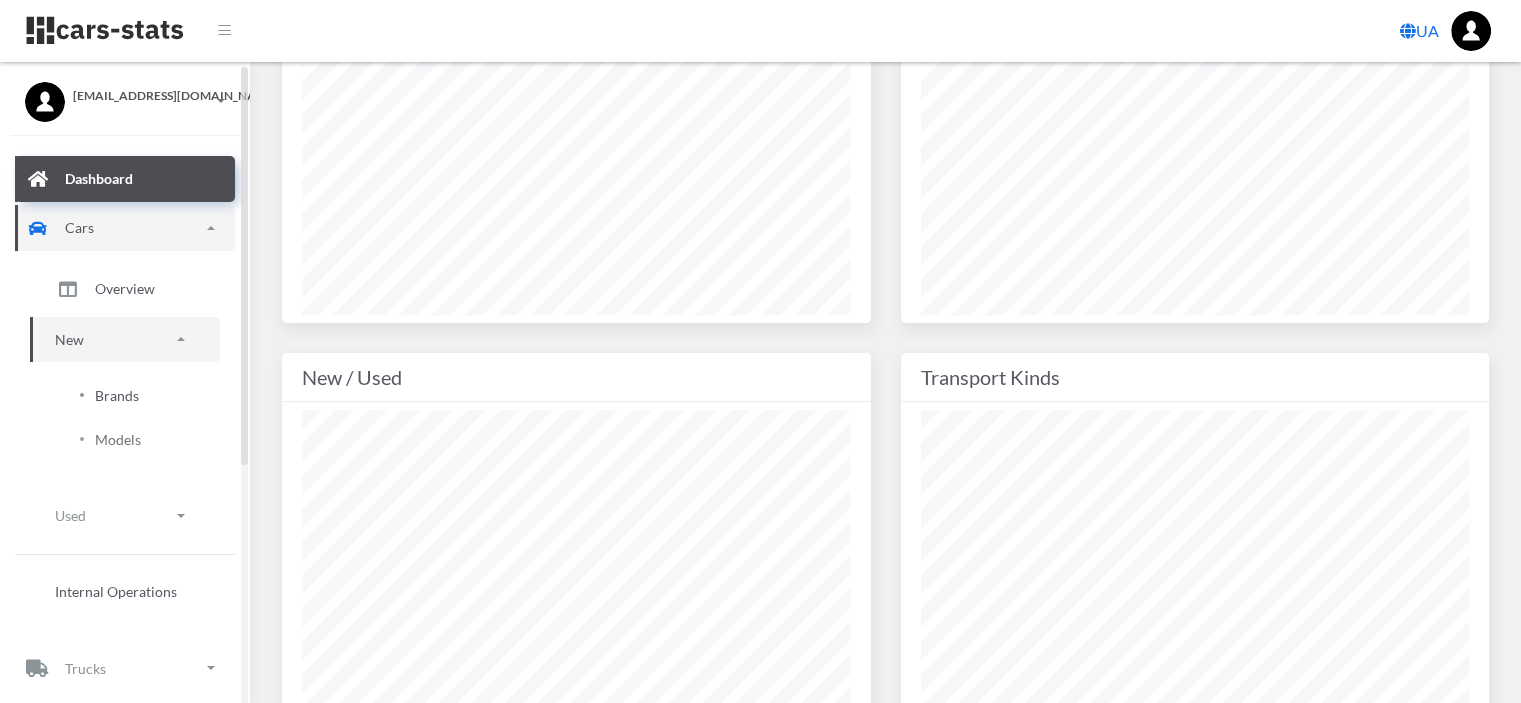 click on "Brands" at bounding box center (117, 395) 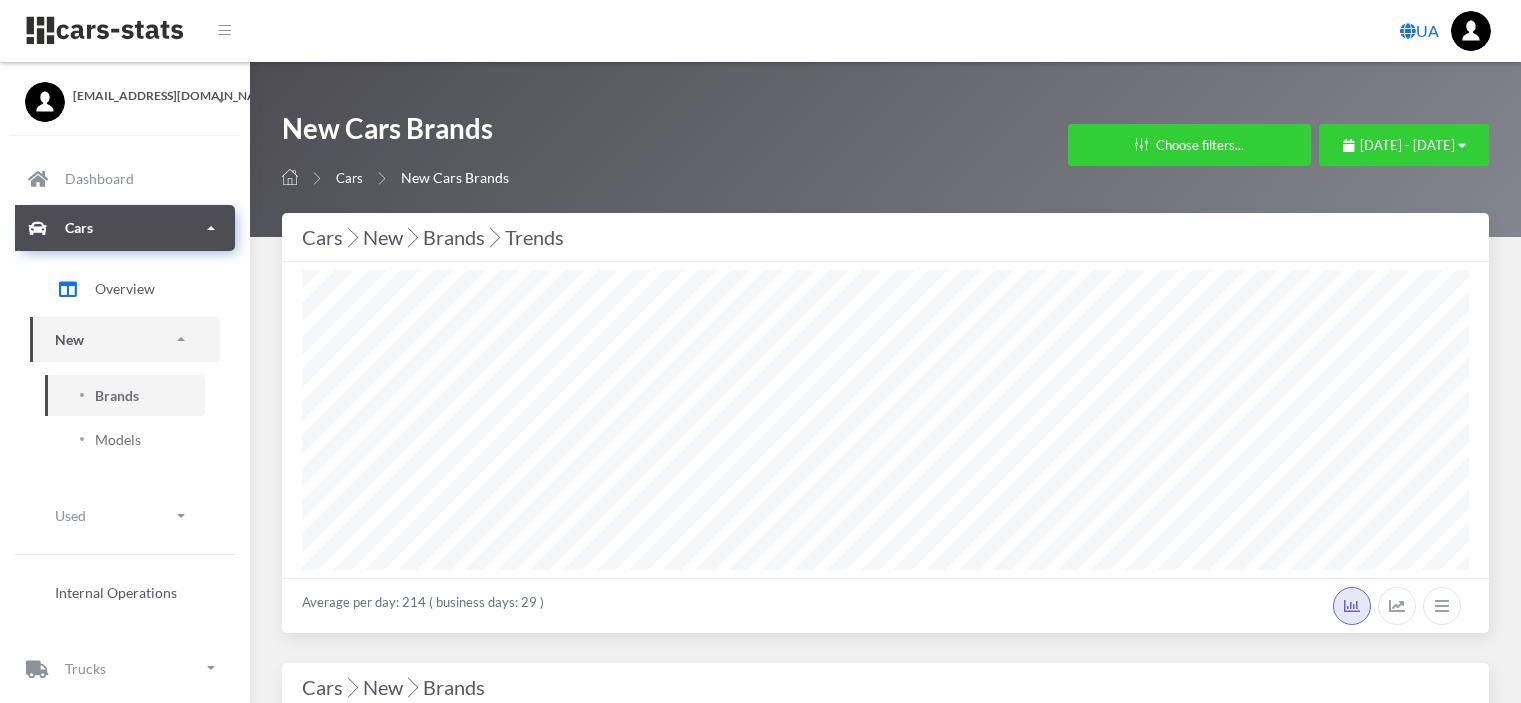 select on "25" 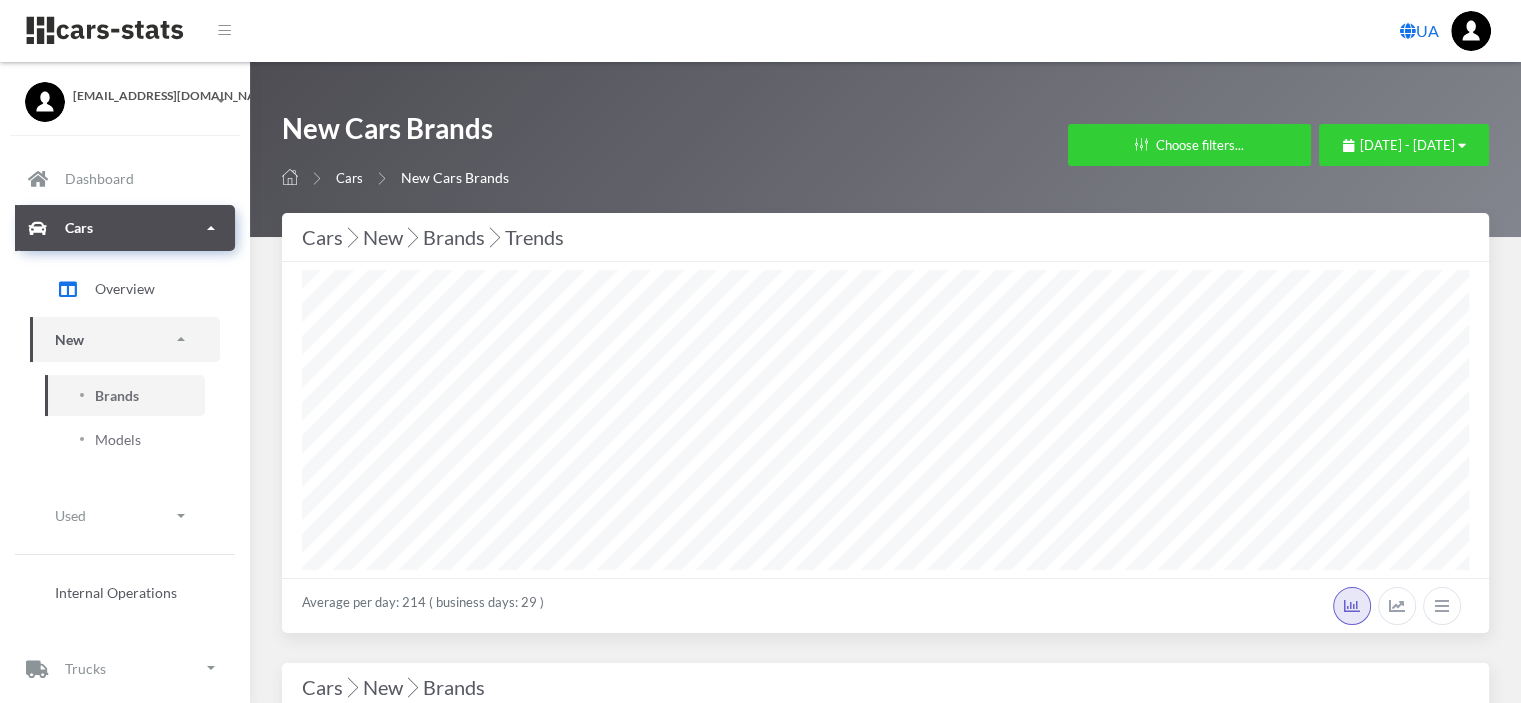 scroll, scrollTop: 999700, scrollLeft: 998832, axis: both 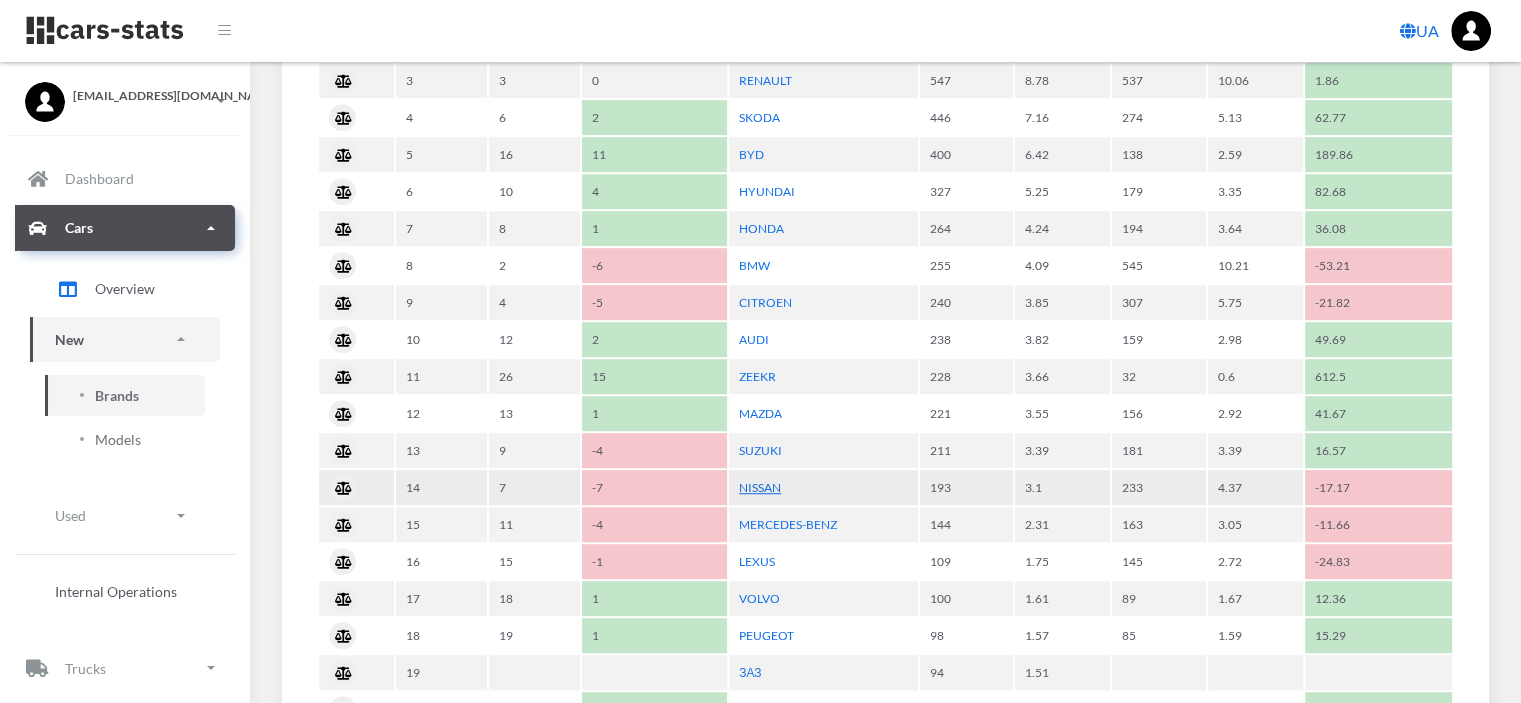 click on "NISSAN" at bounding box center (760, 487) 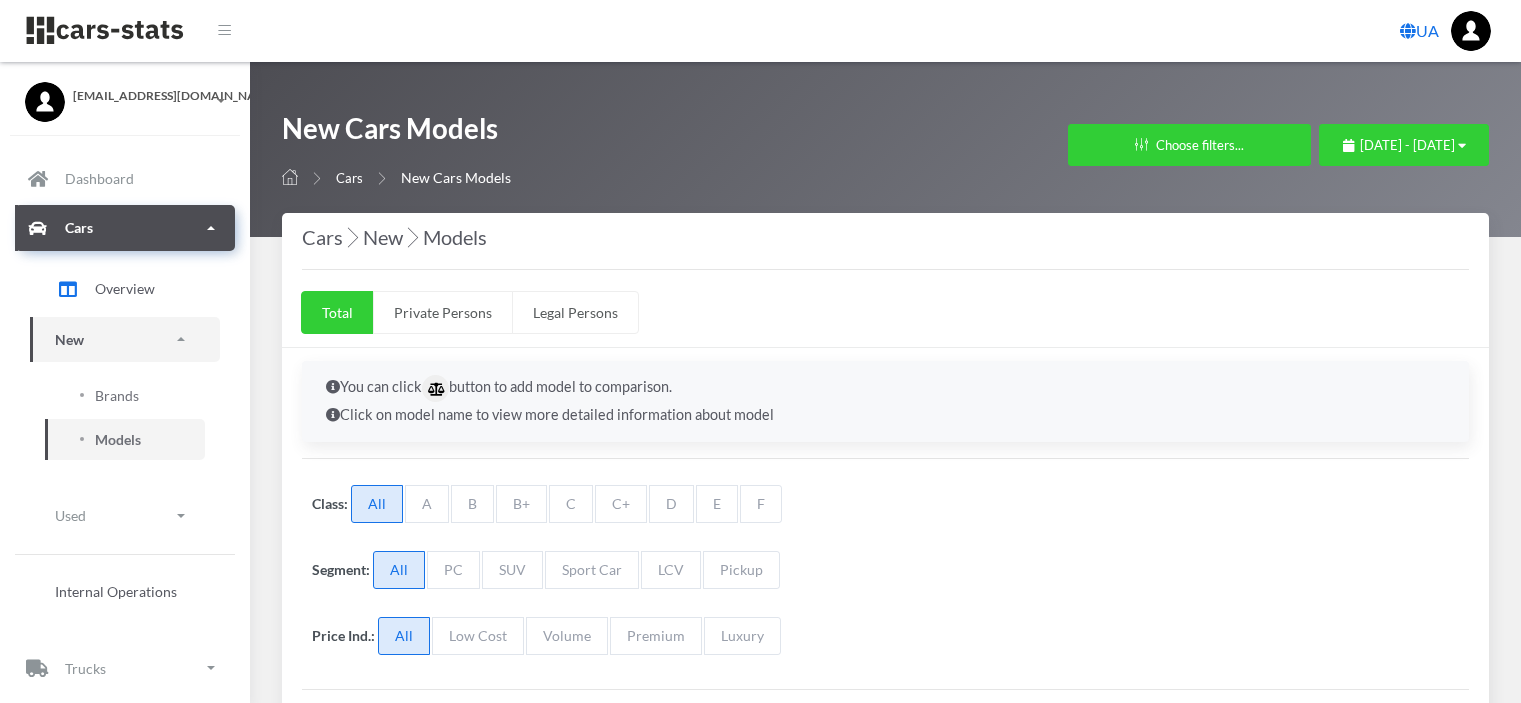 scroll, scrollTop: 0, scrollLeft: 0, axis: both 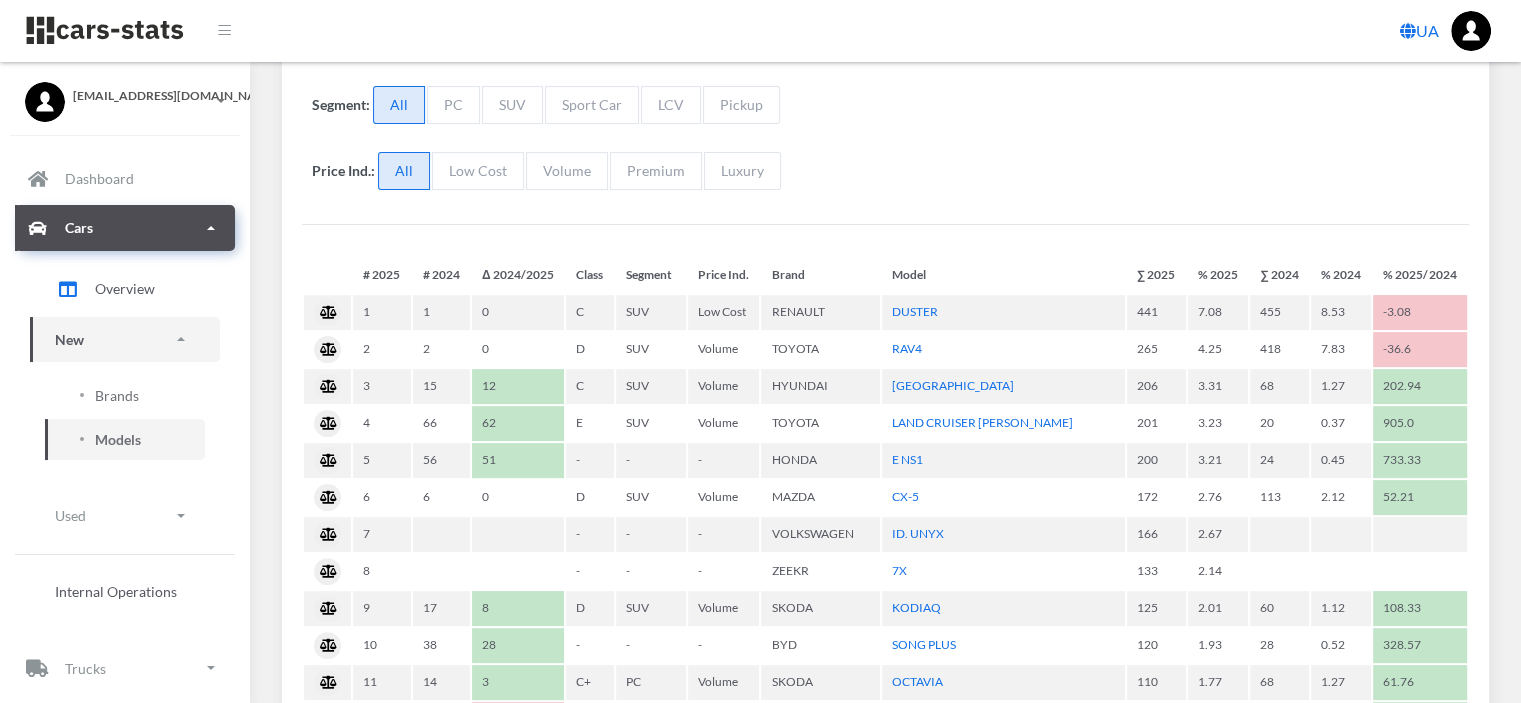 select on "25" 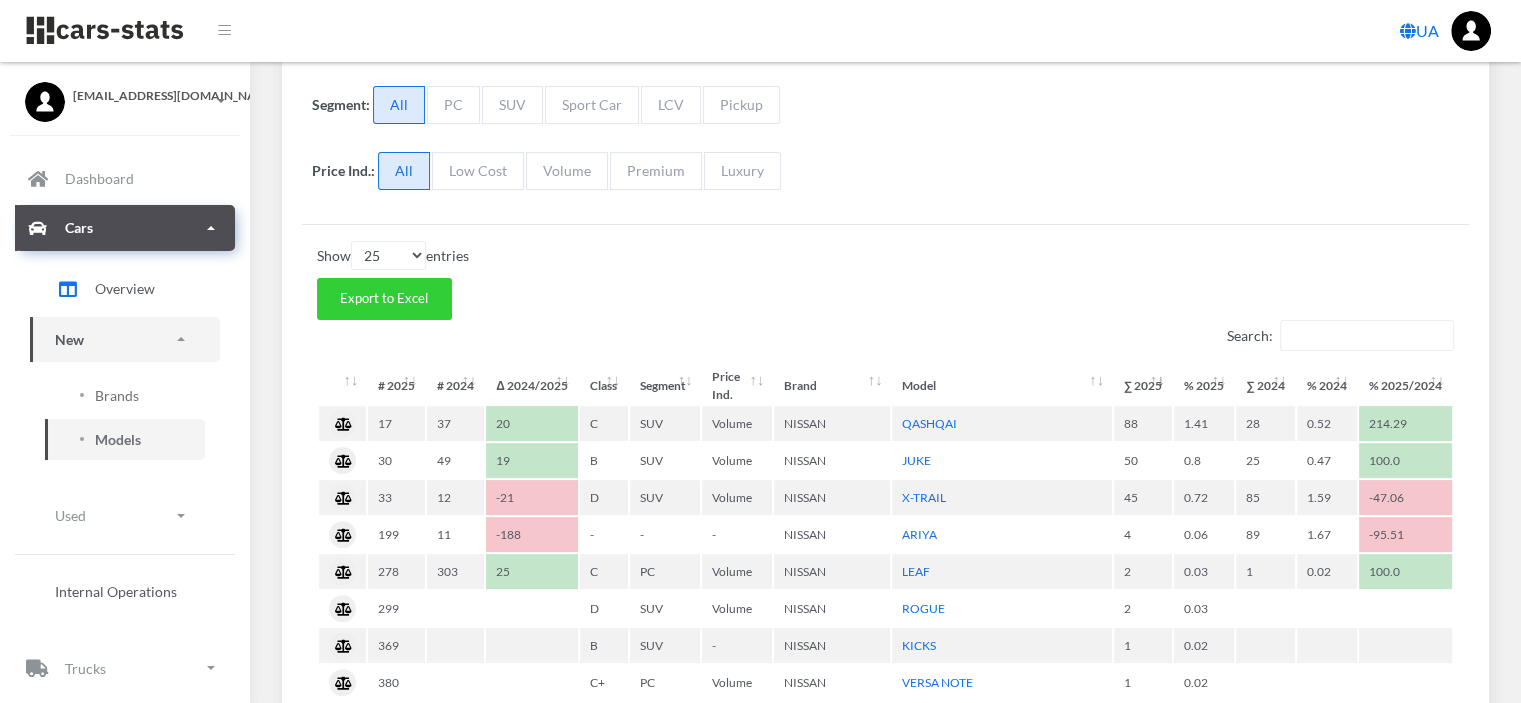 scroll, scrollTop: 500, scrollLeft: 0, axis: vertical 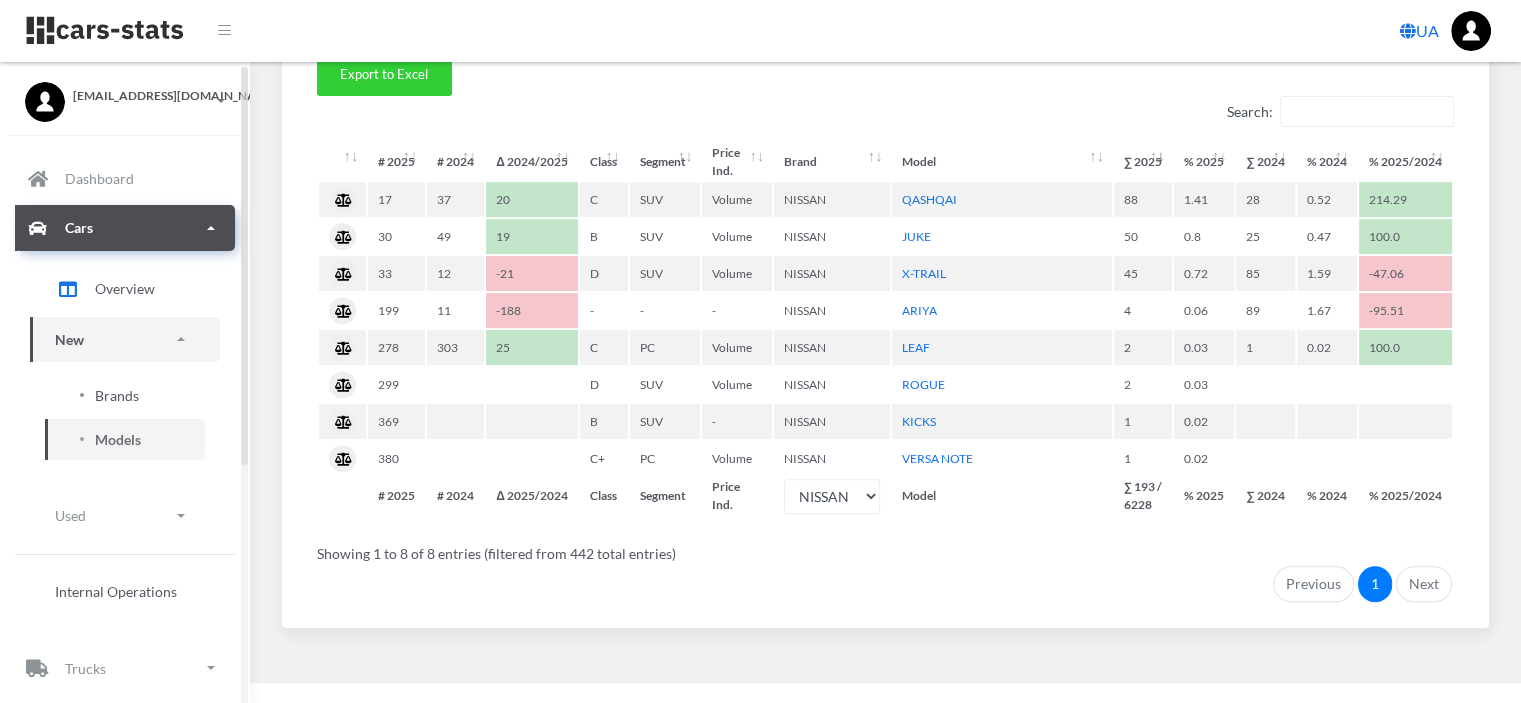click on "Brands" at bounding box center (117, 395) 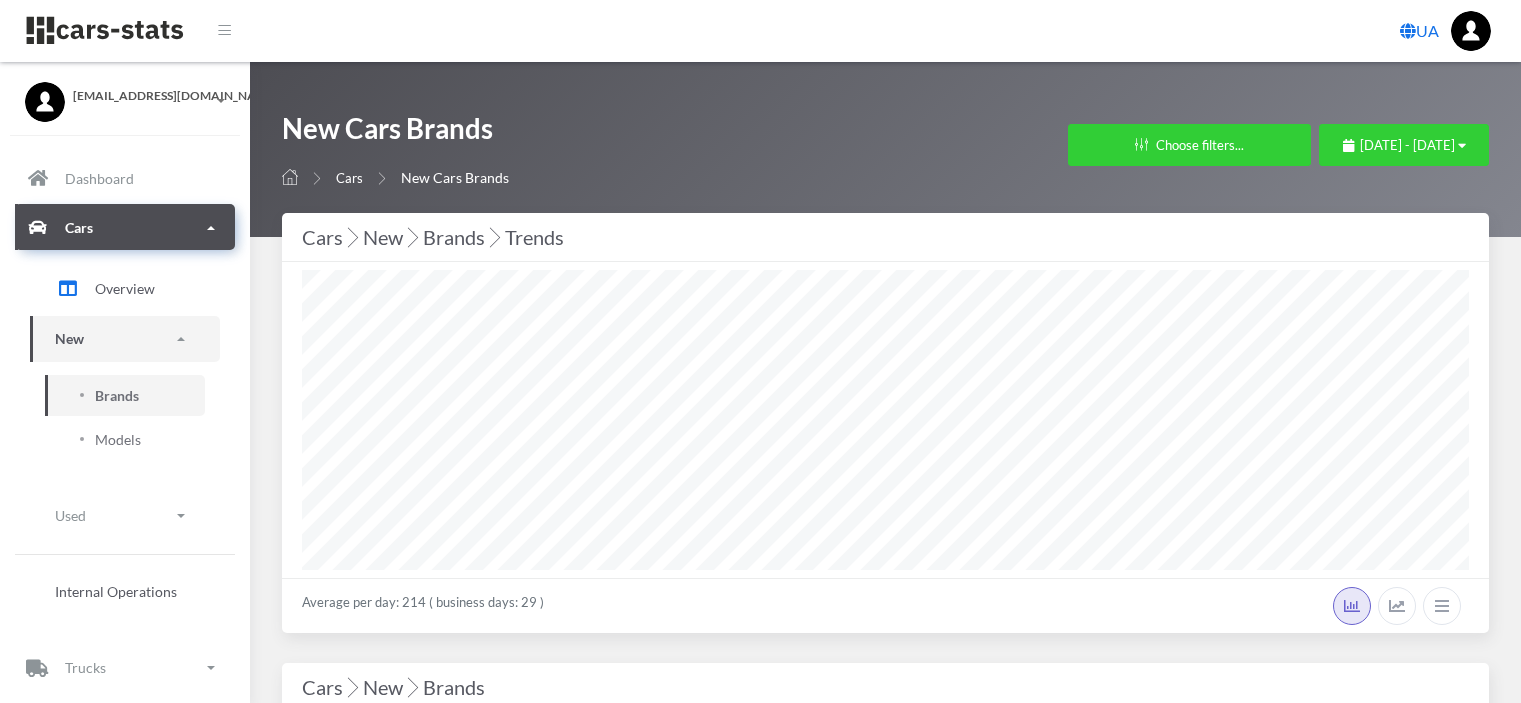 select on "25" 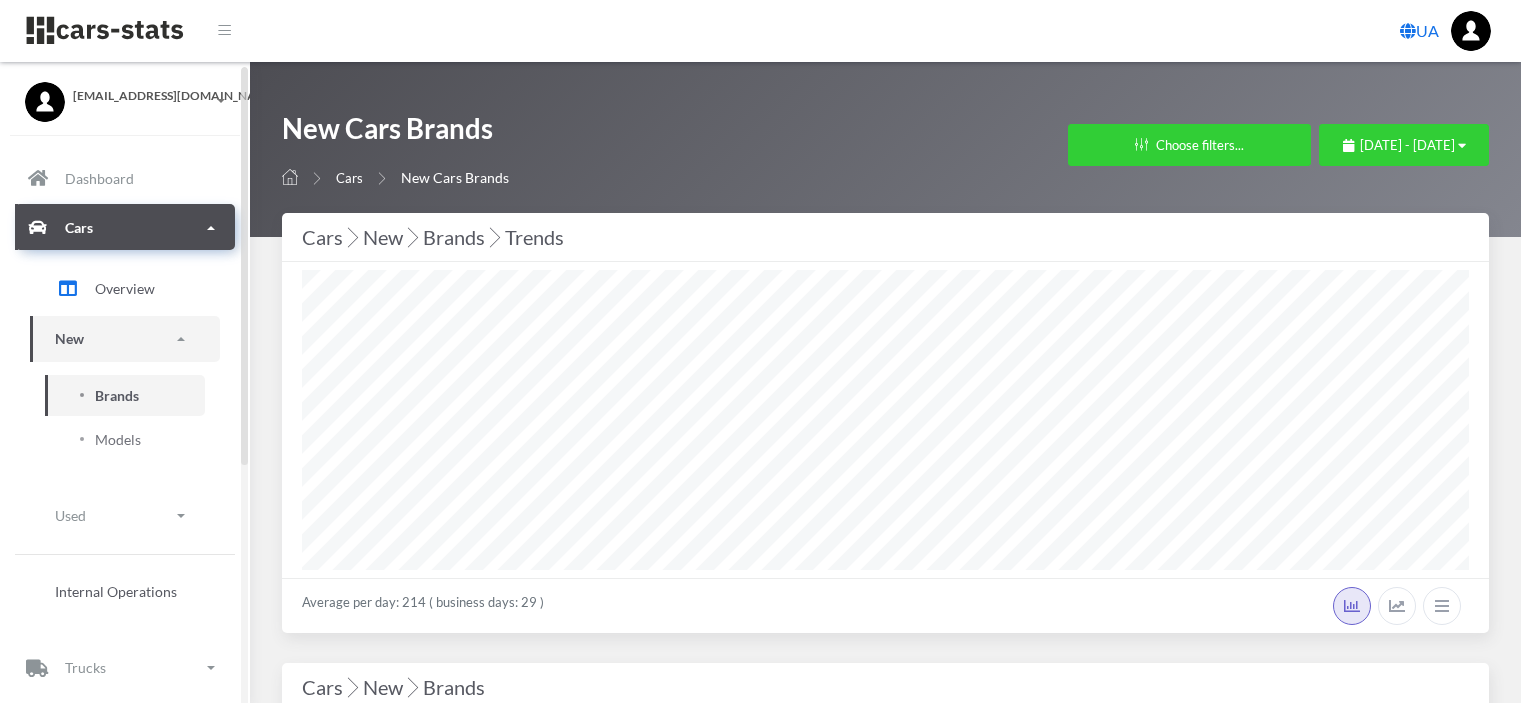 scroll, scrollTop: 0, scrollLeft: 0, axis: both 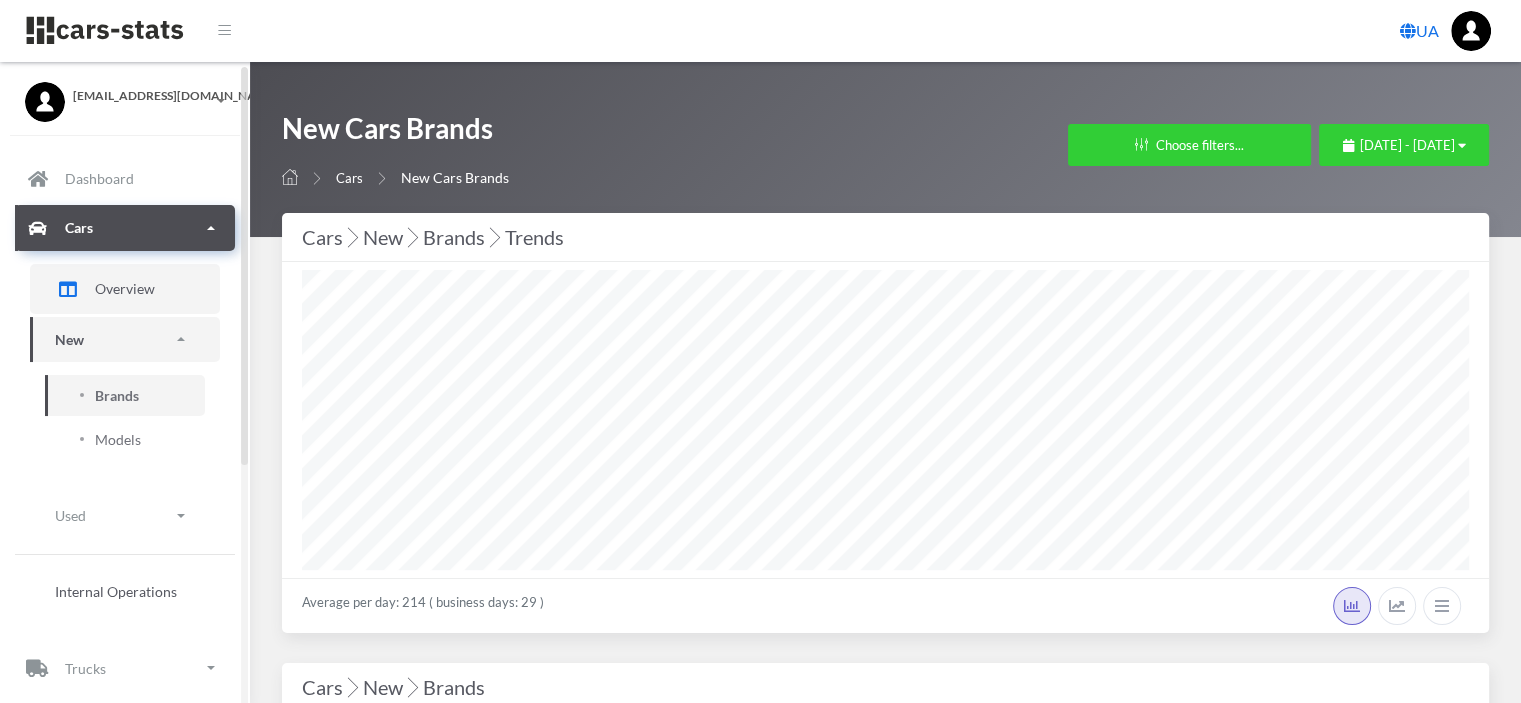 click on "Overview" at bounding box center [125, 288] 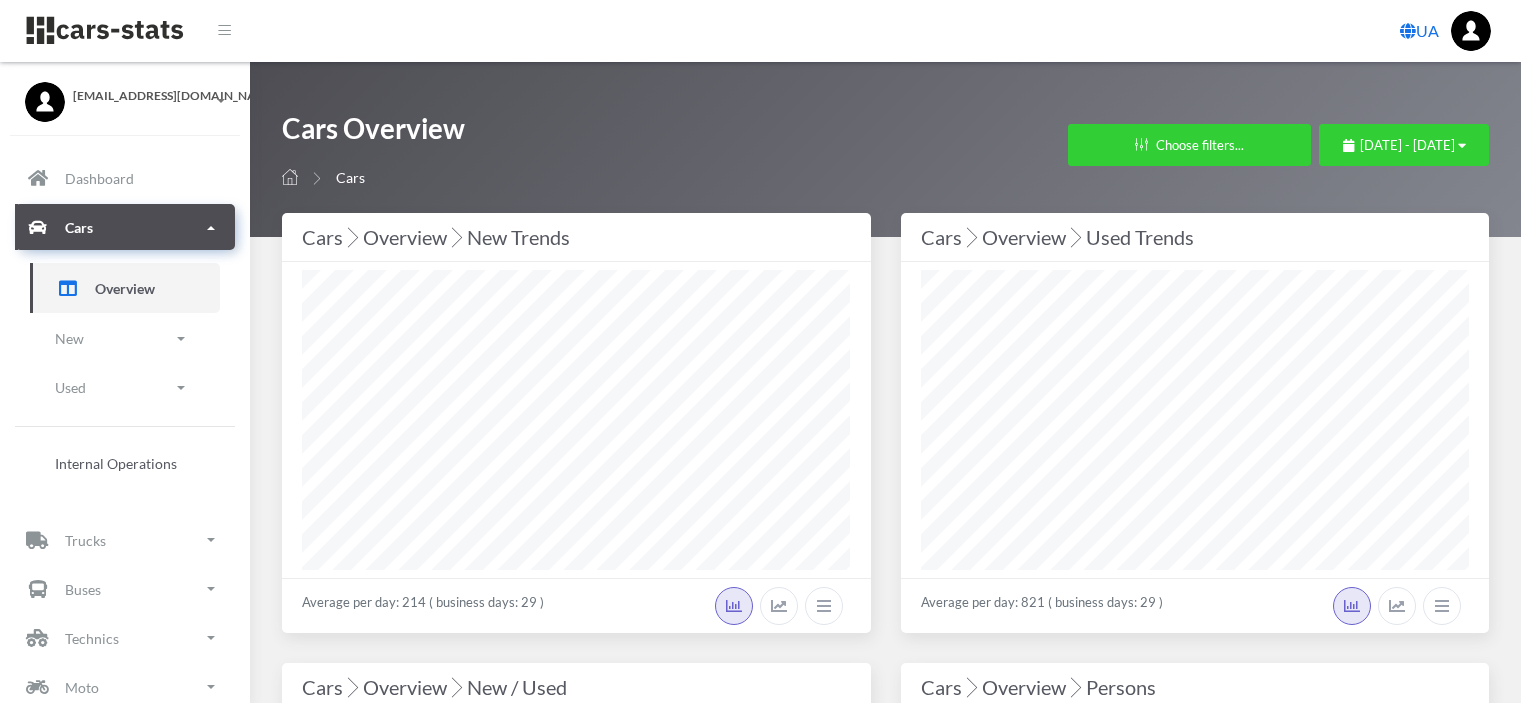 scroll, scrollTop: 0, scrollLeft: 0, axis: both 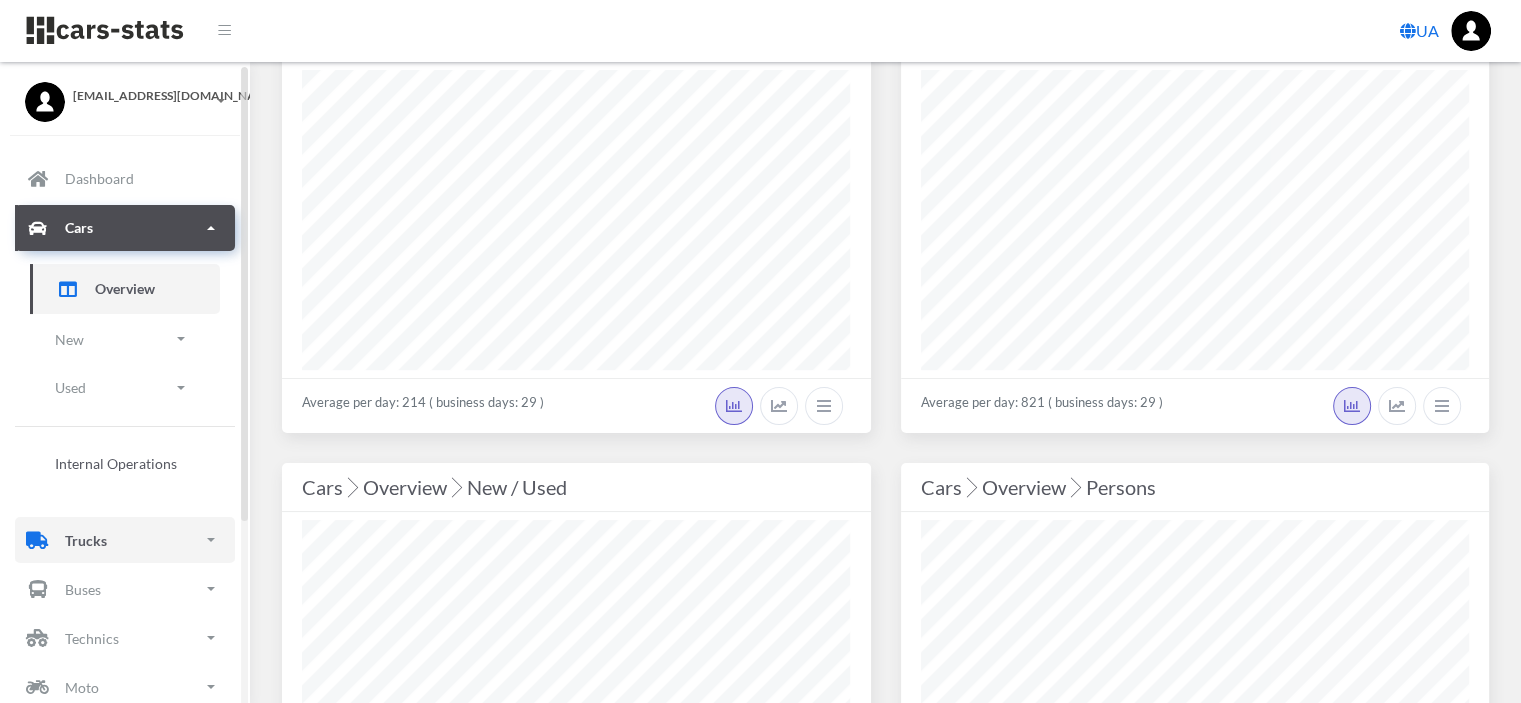 click on "Trucks" at bounding box center (125, 540) 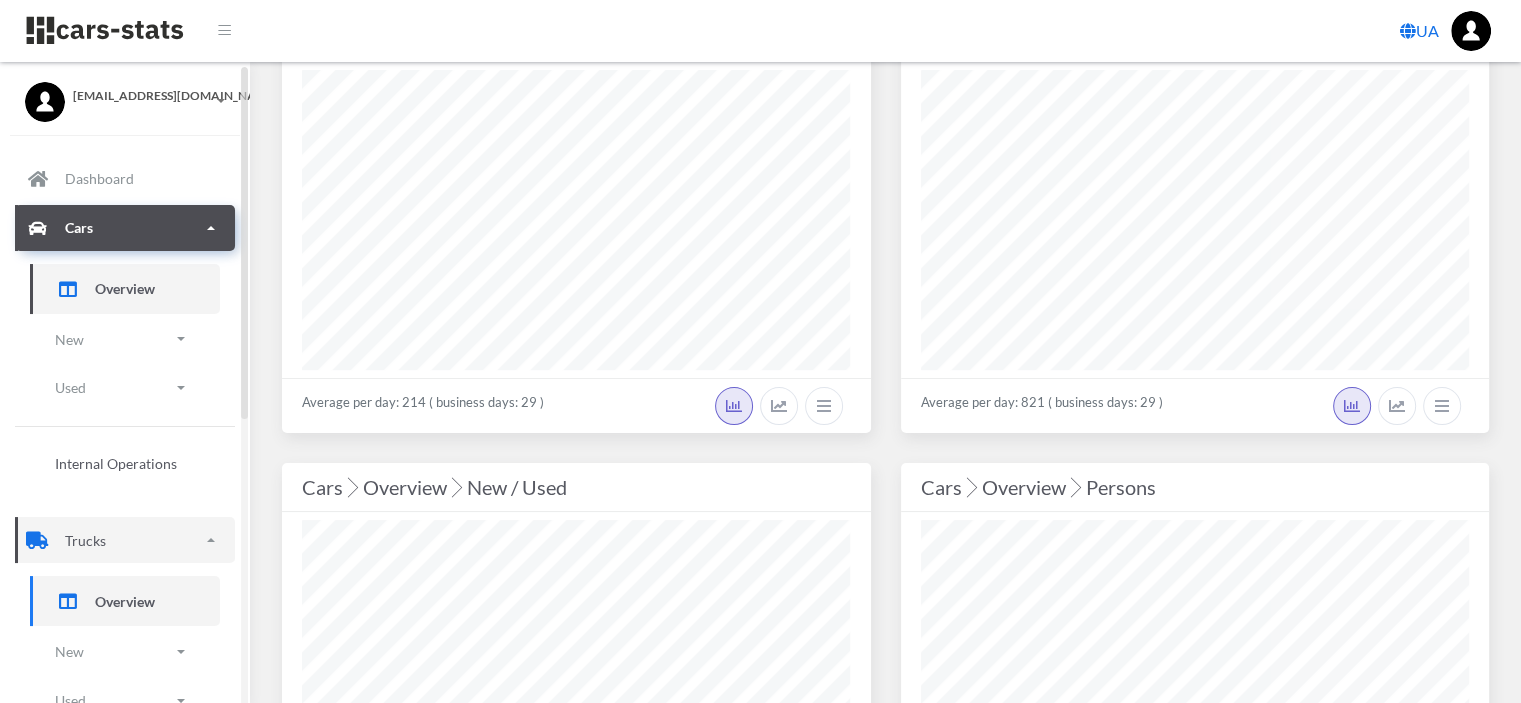 click on "Overview" at bounding box center [125, 601] 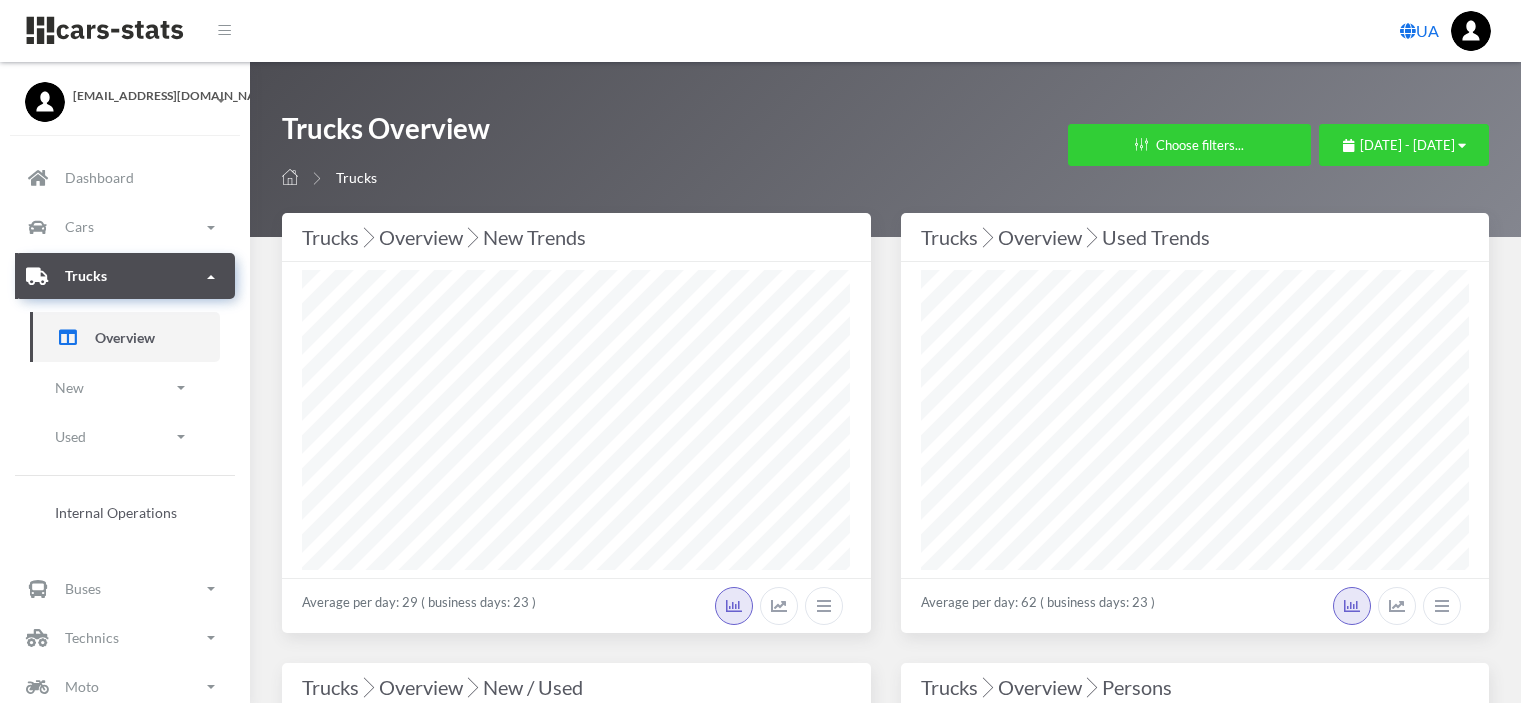 scroll, scrollTop: 0, scrollLeft: 0, axis: both 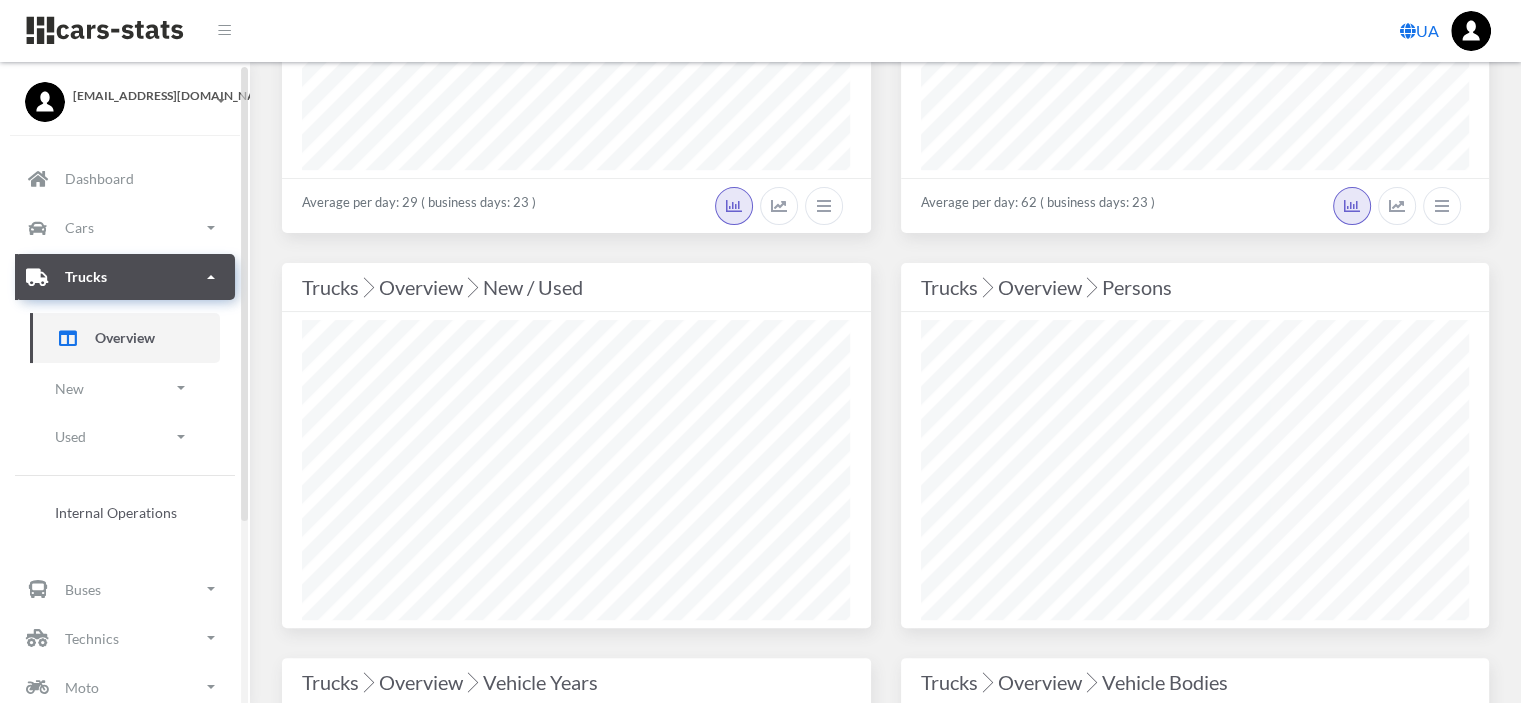 click at bounding box center (211, 277) 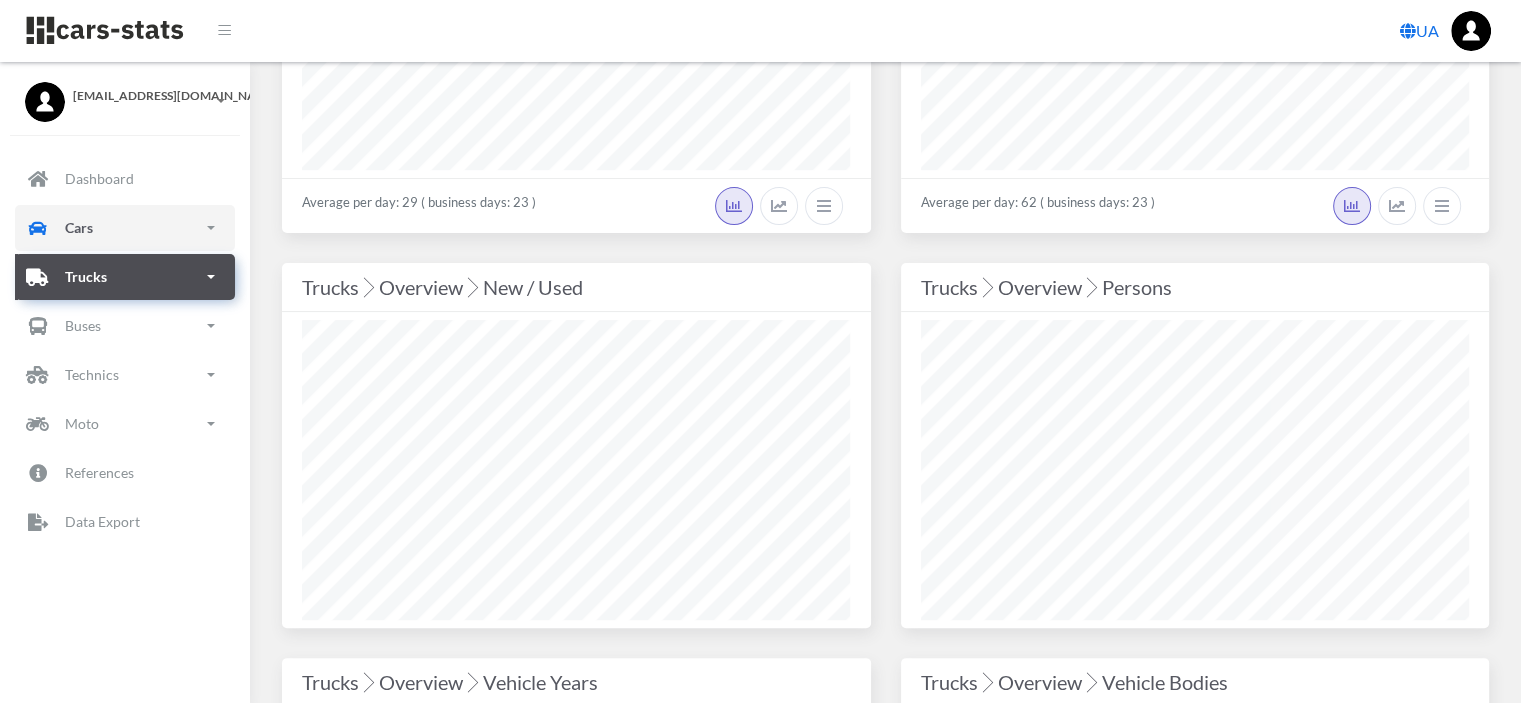 click on "Cars" at bounding box center [125, 228] 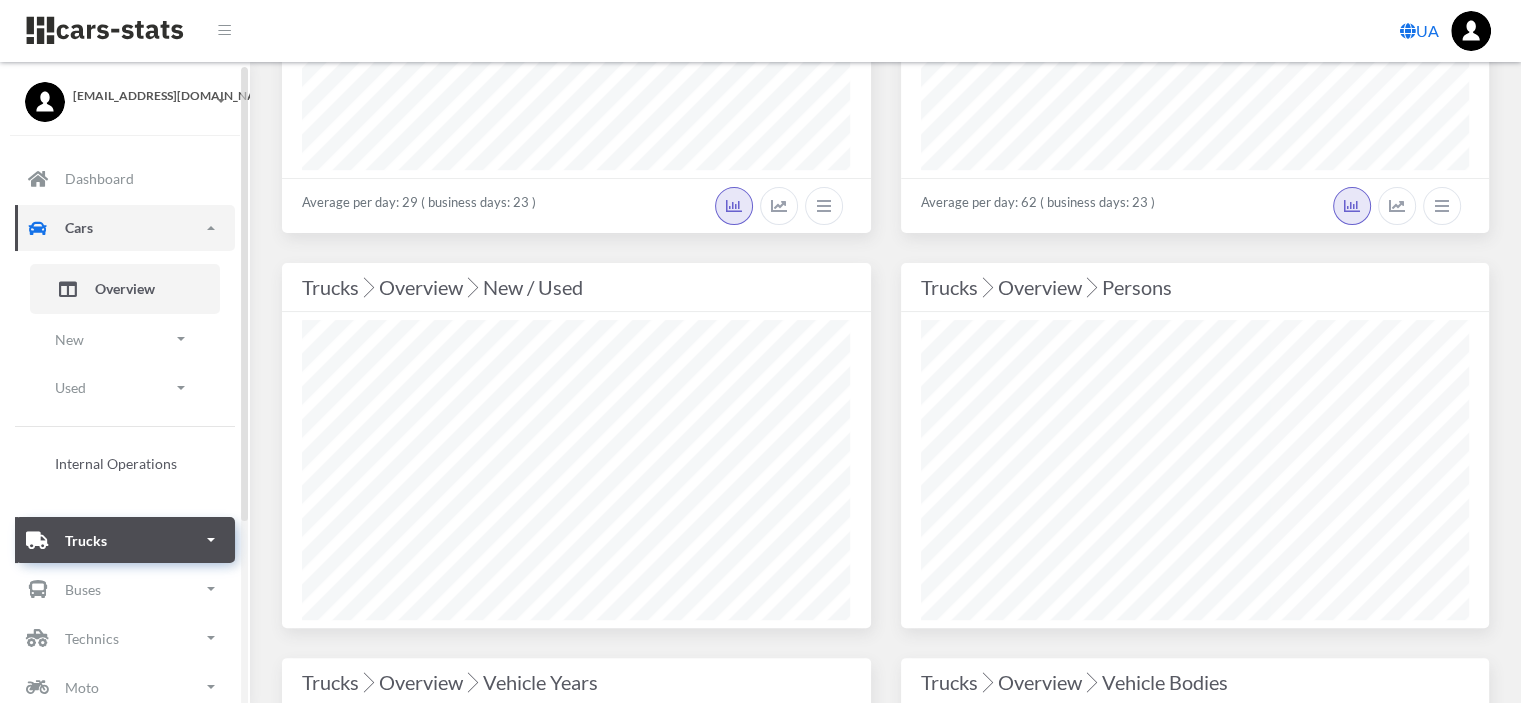 click on "Cars" at bounding box center (125, 228) 